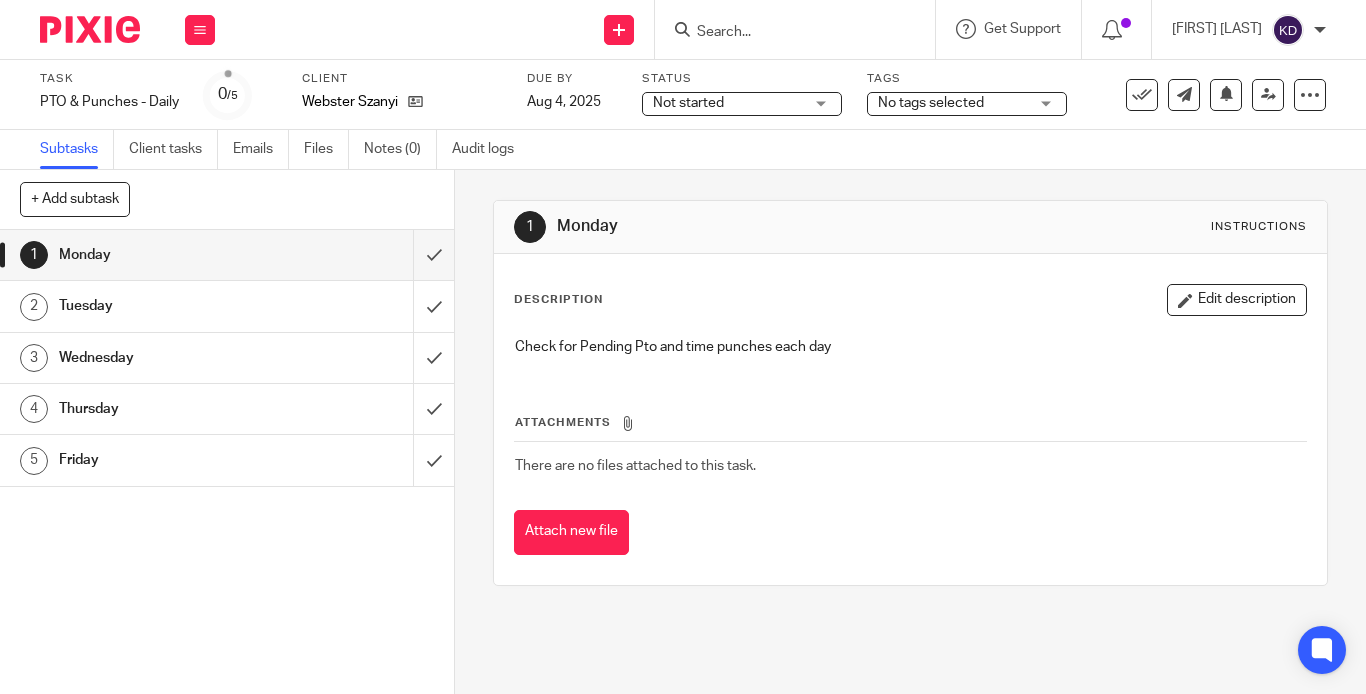 scroll, scrollTop: 0, scrollLeft: 0, axis: both 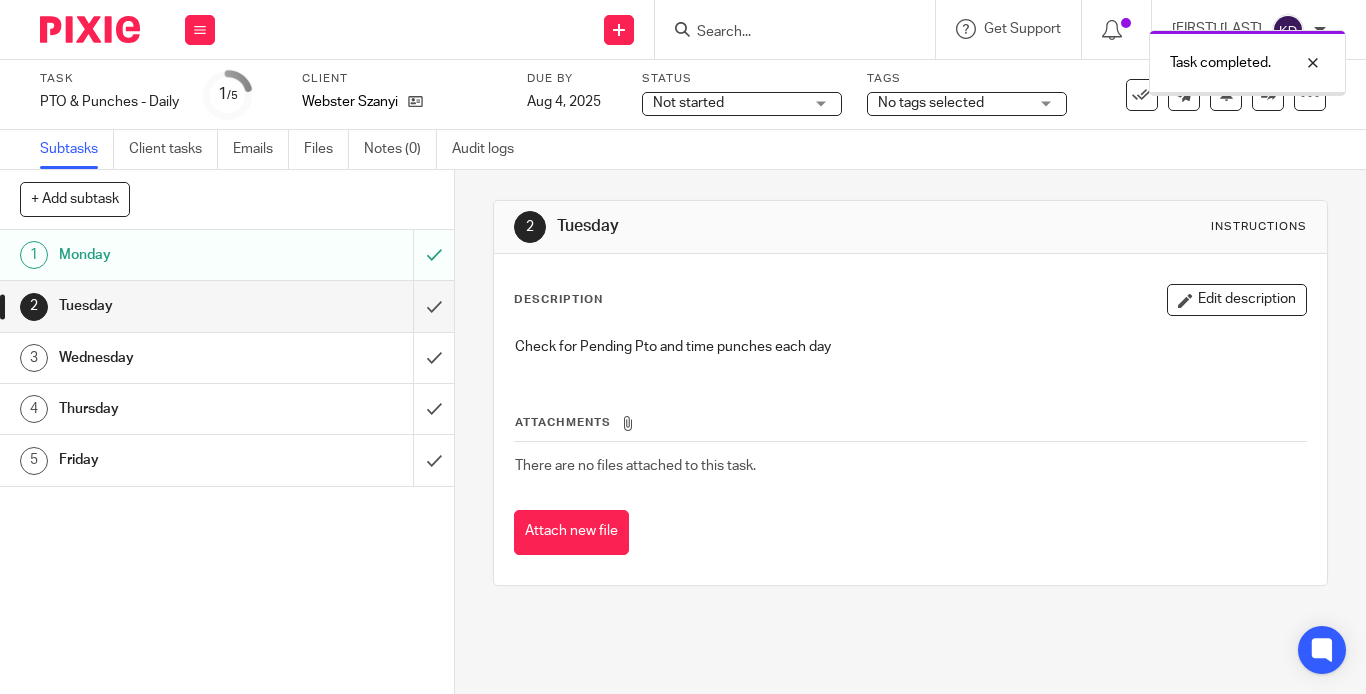 click at bounding box center (90, 29) 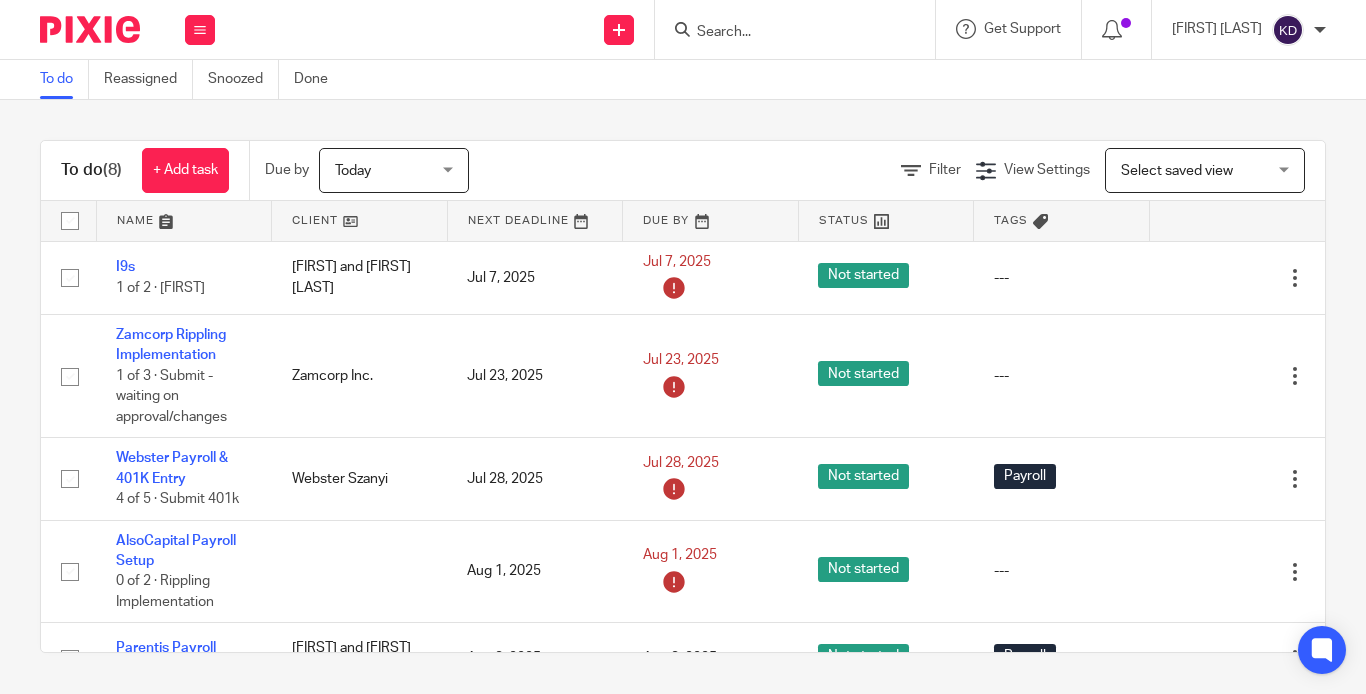 scroll, scrollTop: 0, scrollLeft: 0, axis: both 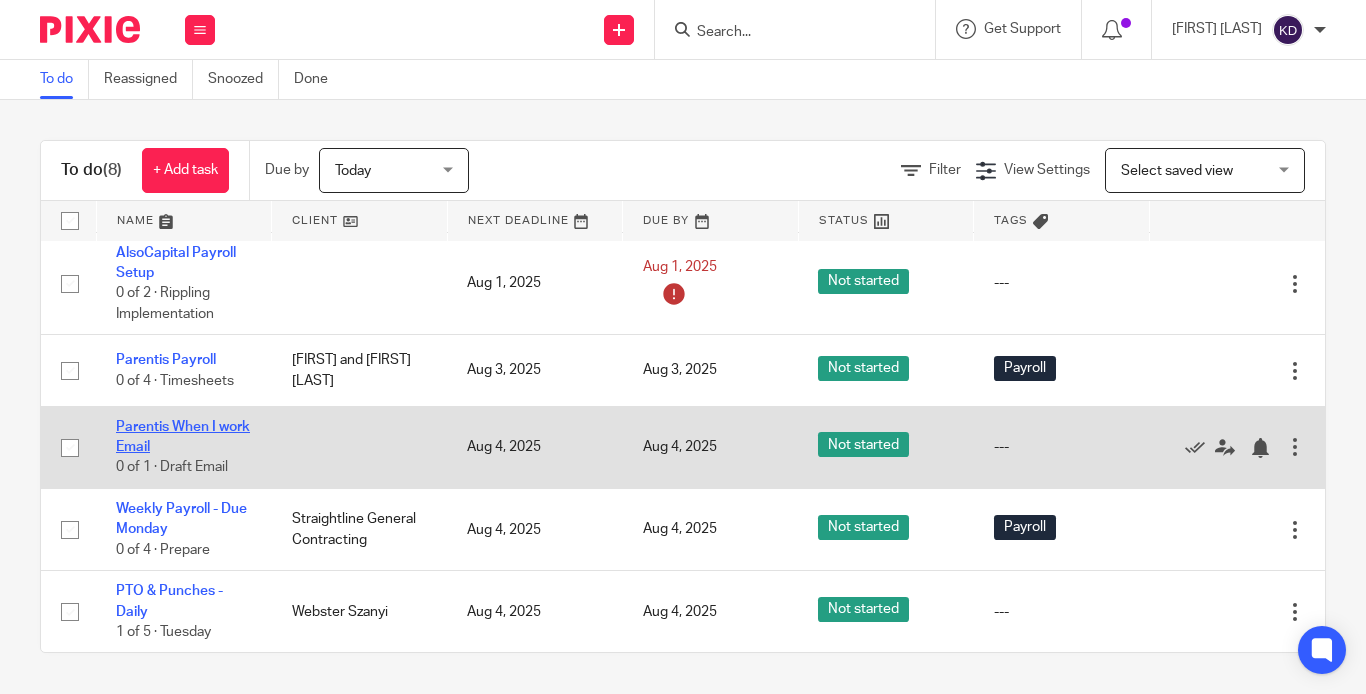 click on "Parentis When I work Email" at bounding box center [183, 437] 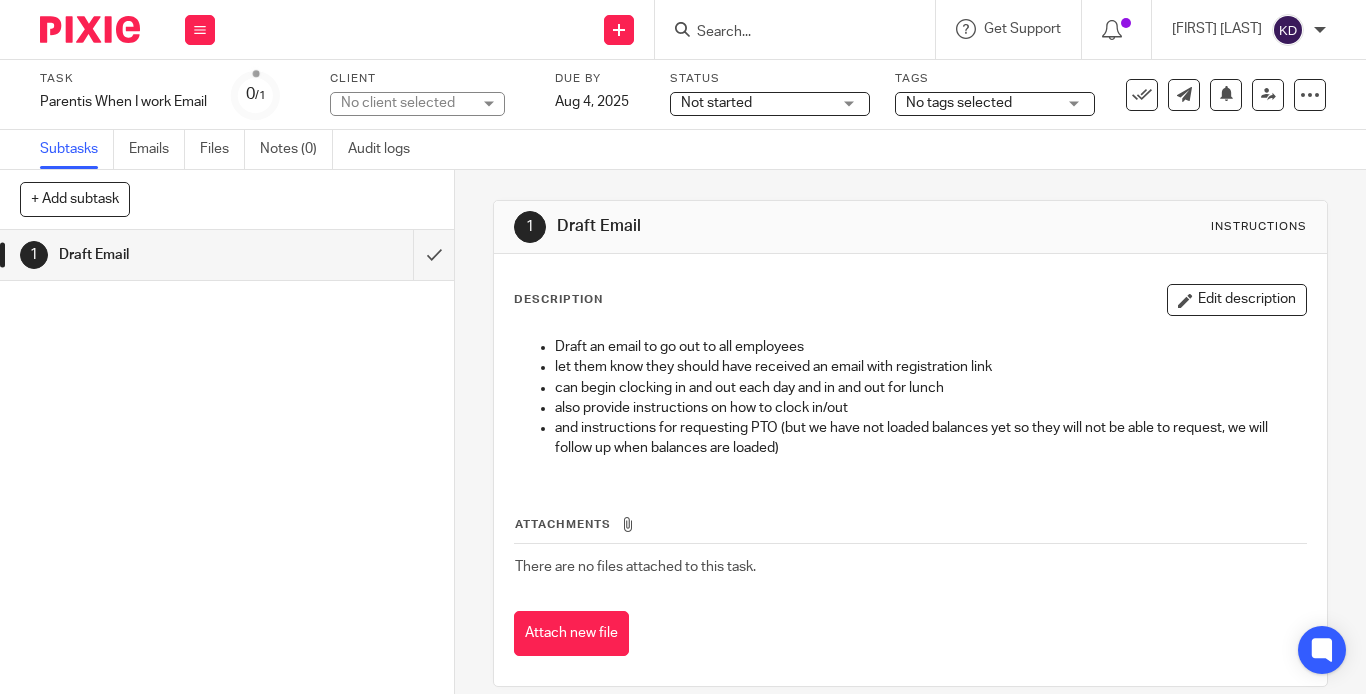 scroll, scrollTop: 0, scrollLeft: 0, axis: both 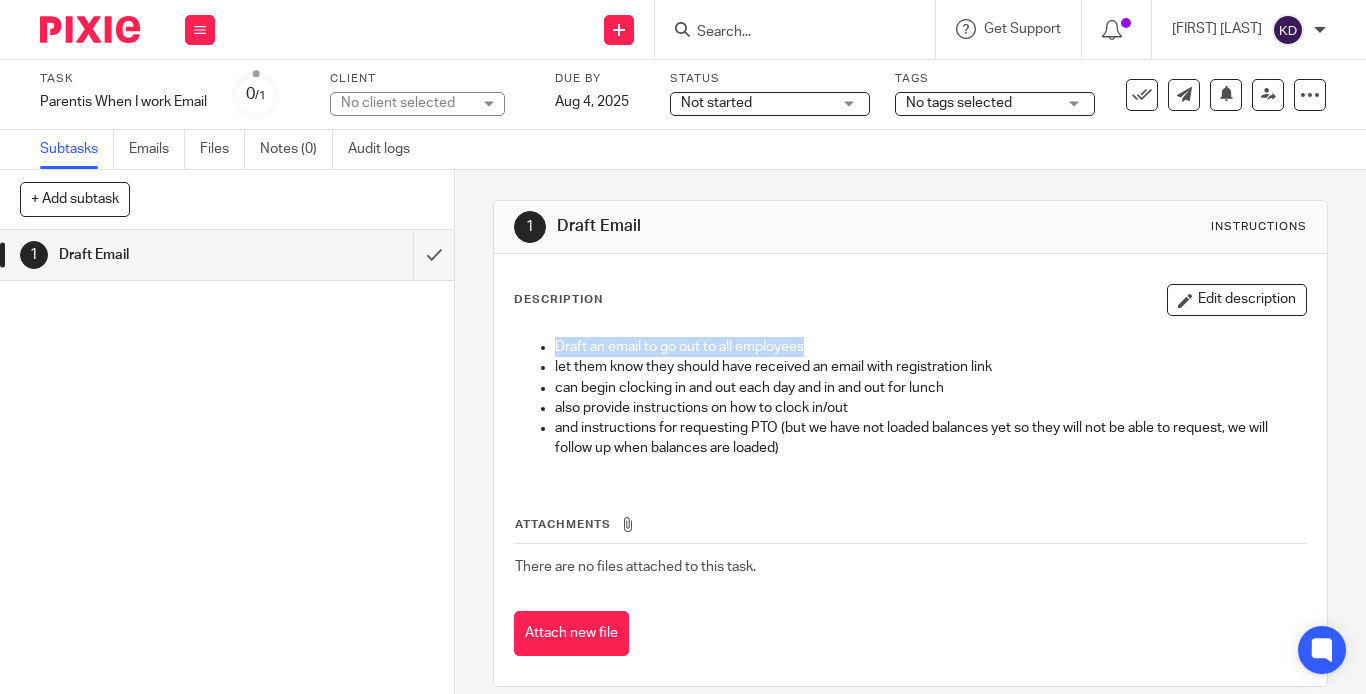 drag, startPoint x: 536, startPoint y: 352, endPoint x: 879, endPoint y: 353, distance: 343.00146 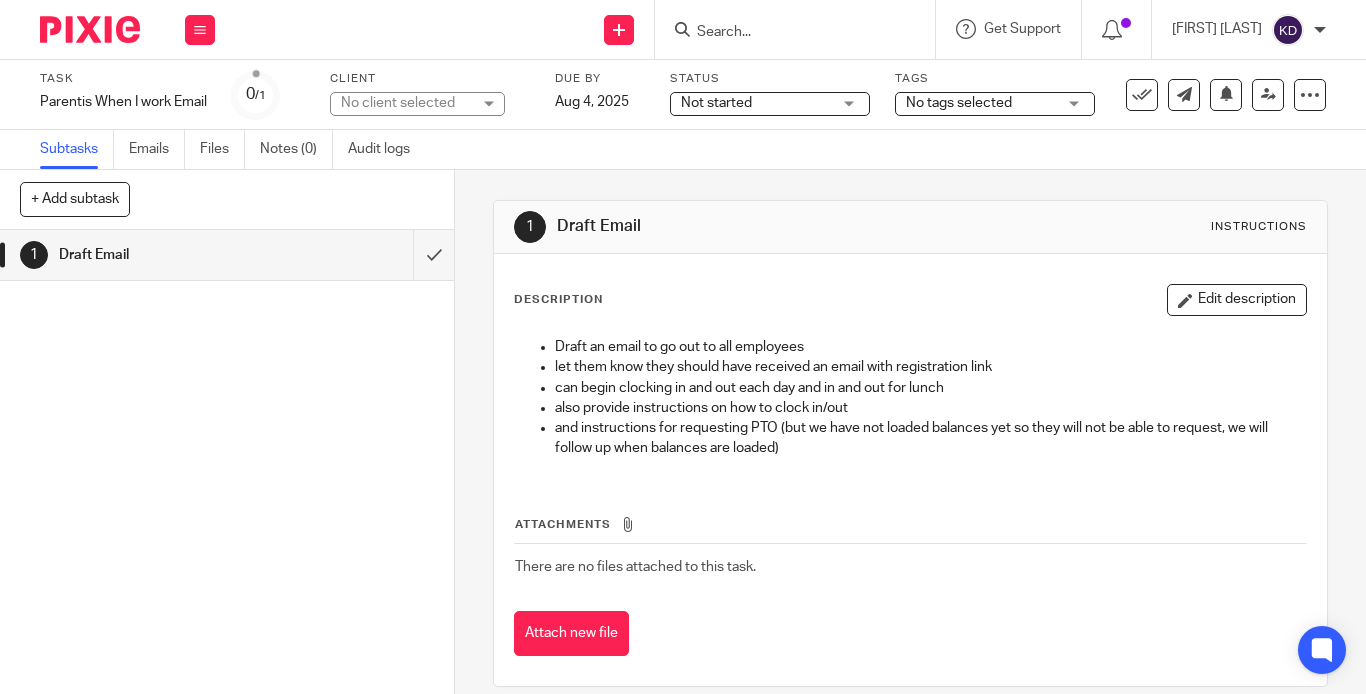 click on "also provide instructions on how to clock in/out" at bounding box center [930, 408] 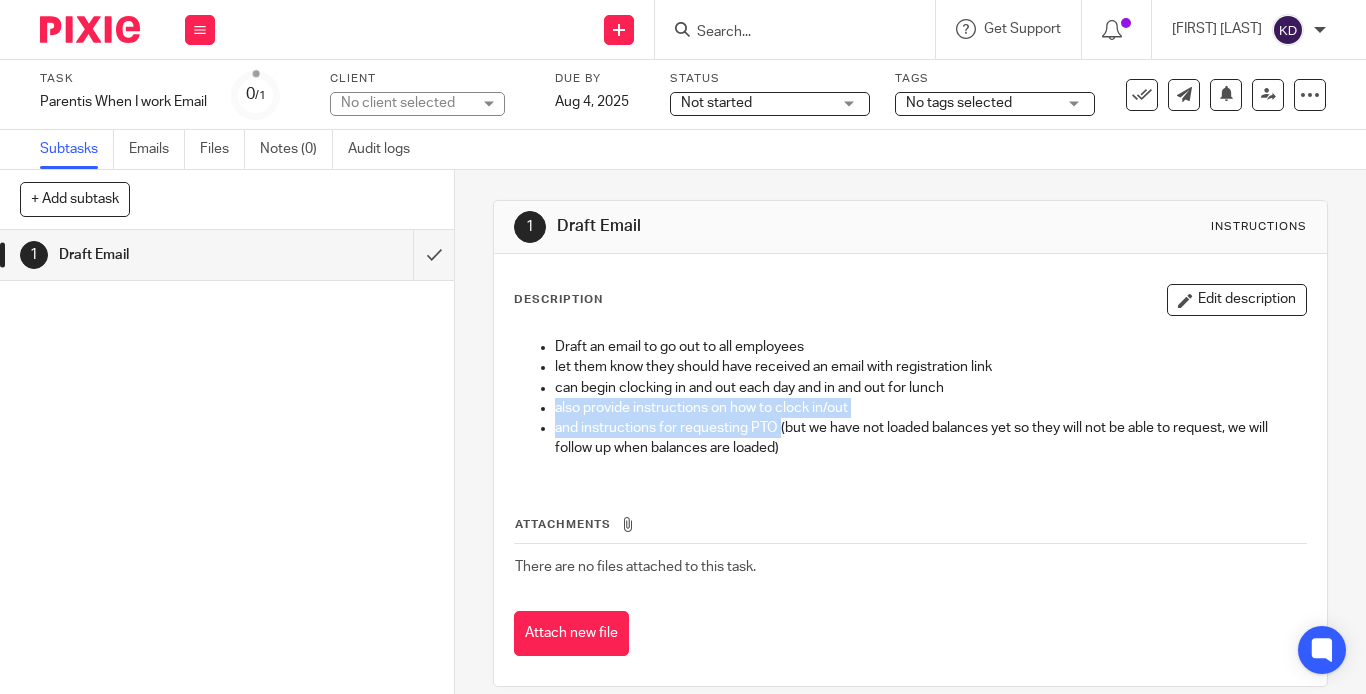 drag, startPoint x: 549, startPoint y: 407, endPoint x: 777, endPoint y: 432, distance: 229.36652 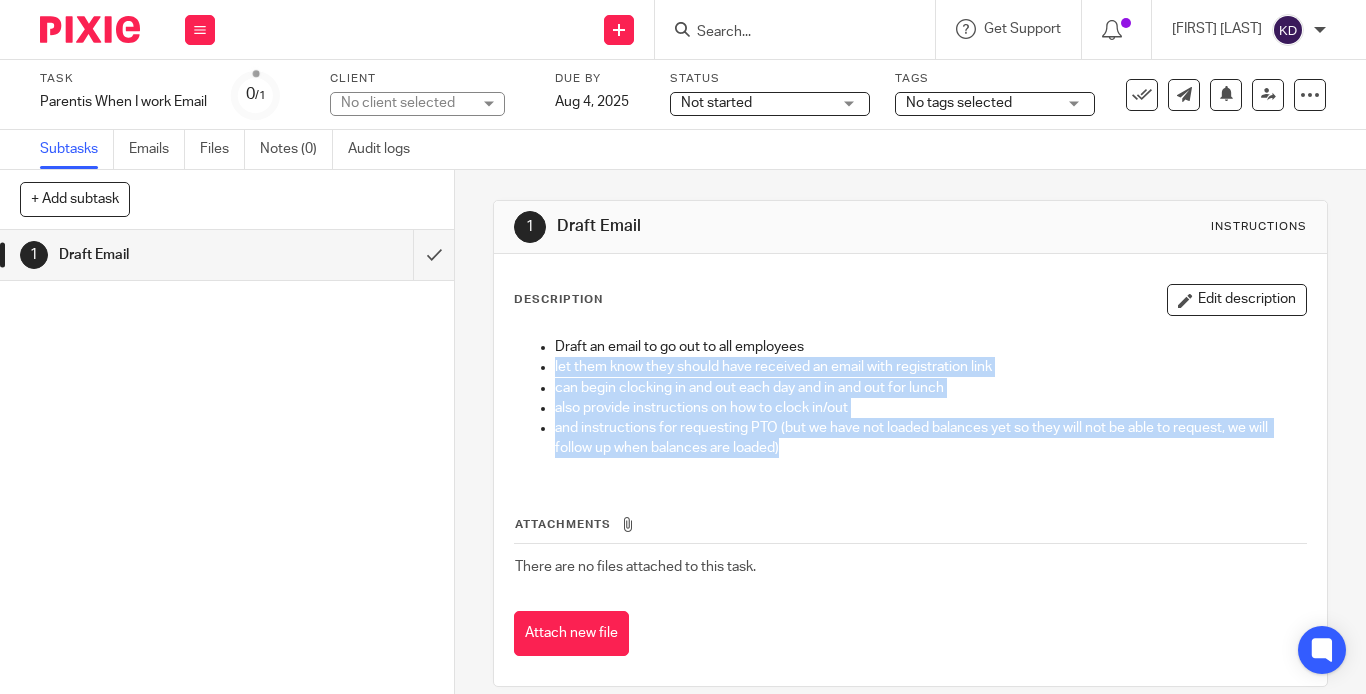 drag, startPoint x: 542, startPoint y: 364, endPoint x: 790, endPoint y: 451, distance: 262.8174 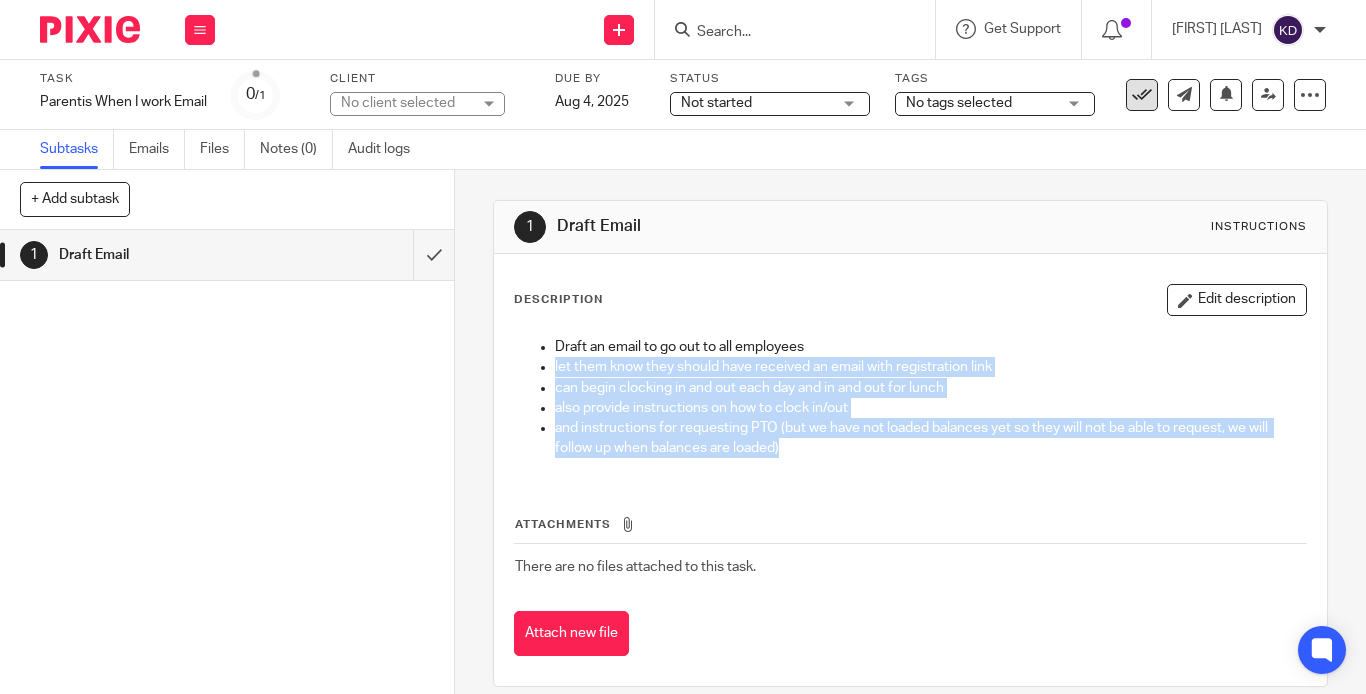 click at bounding box center [1142, 95] 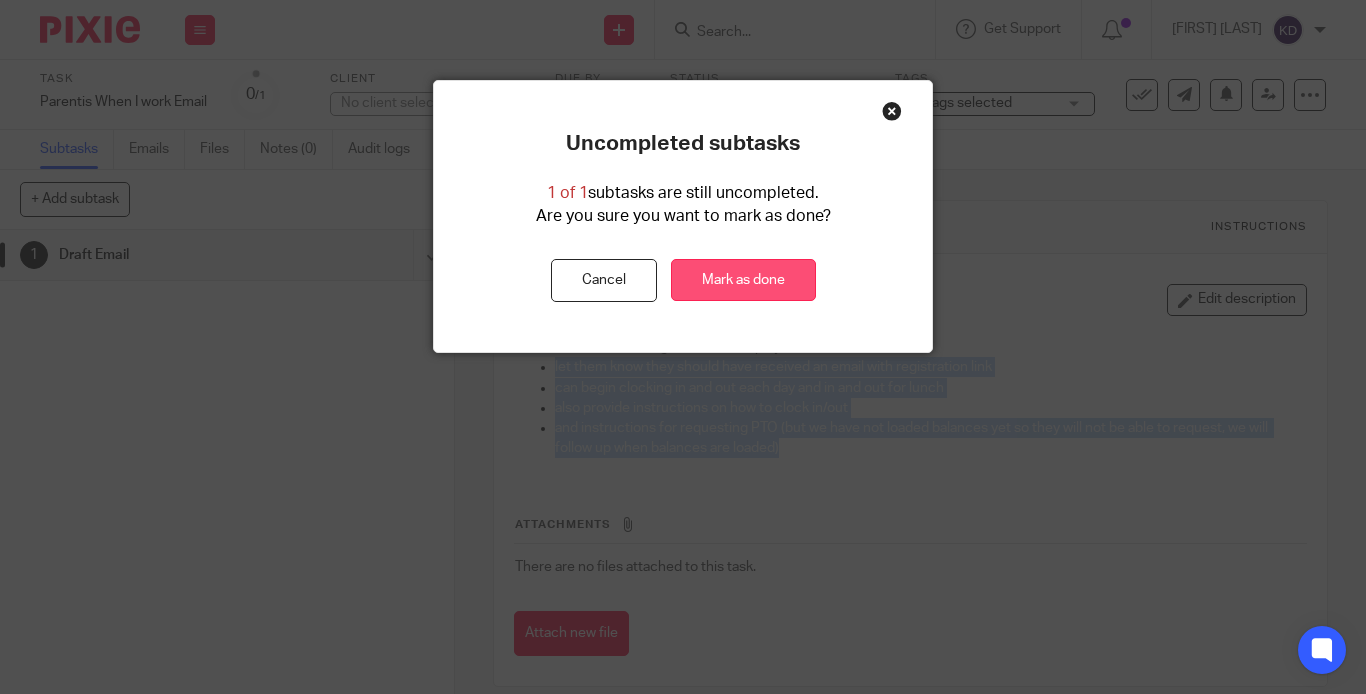 click on "Mark as done" at bounding box center (743, 280) 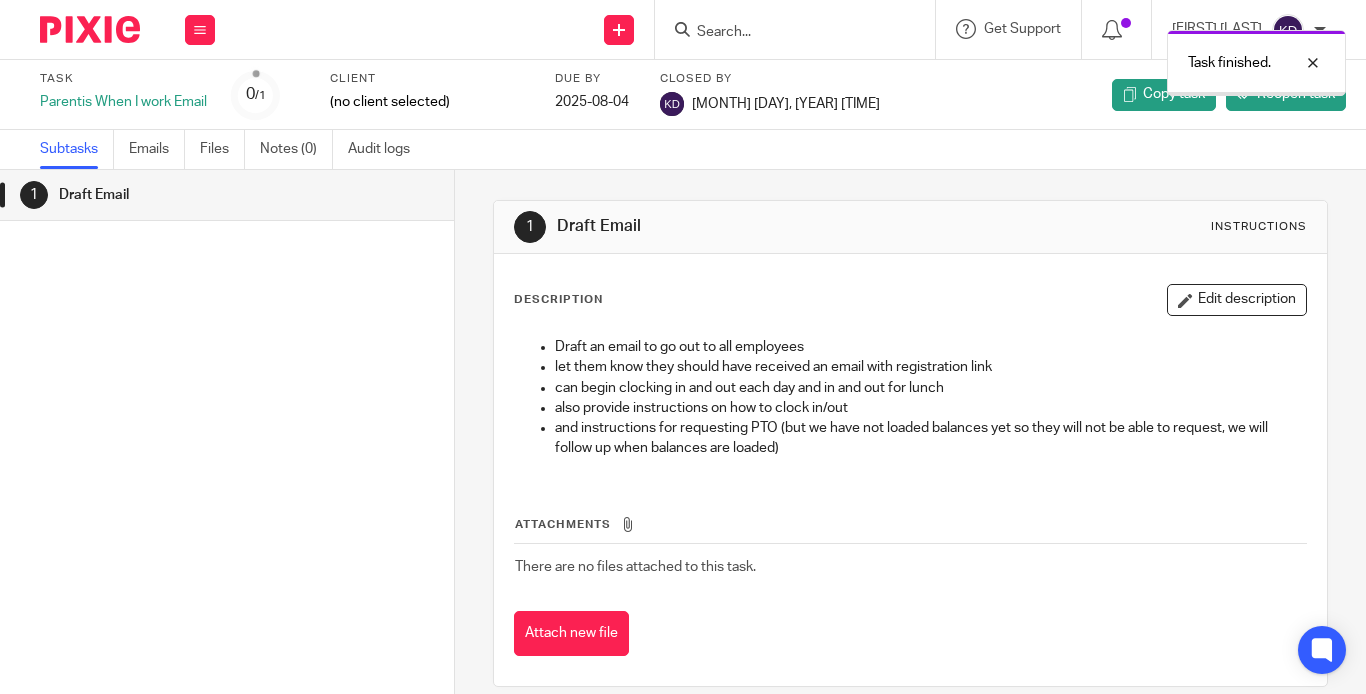 scroll, scrollTop: 0, scrollLeft: 0, axis: both 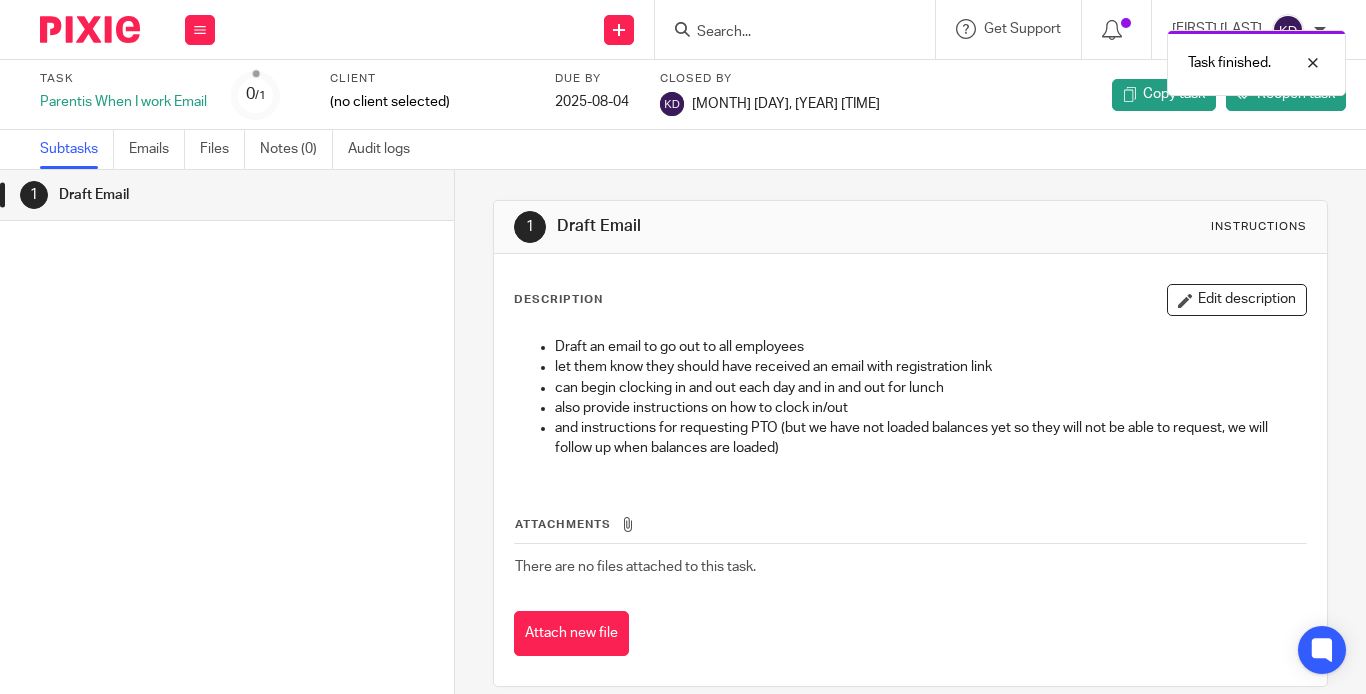 click at bounding box center (90, 29) 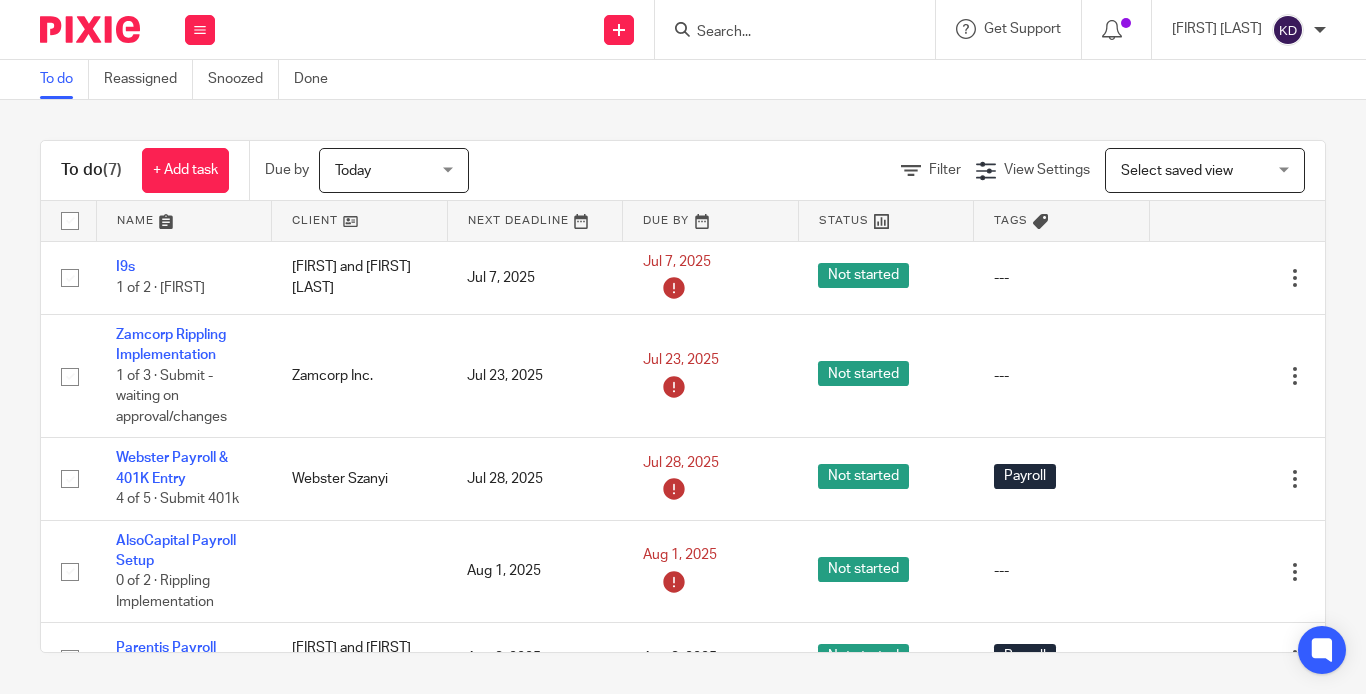 scroll, scrollTop: 0, scrollLeft: 0, axis: both 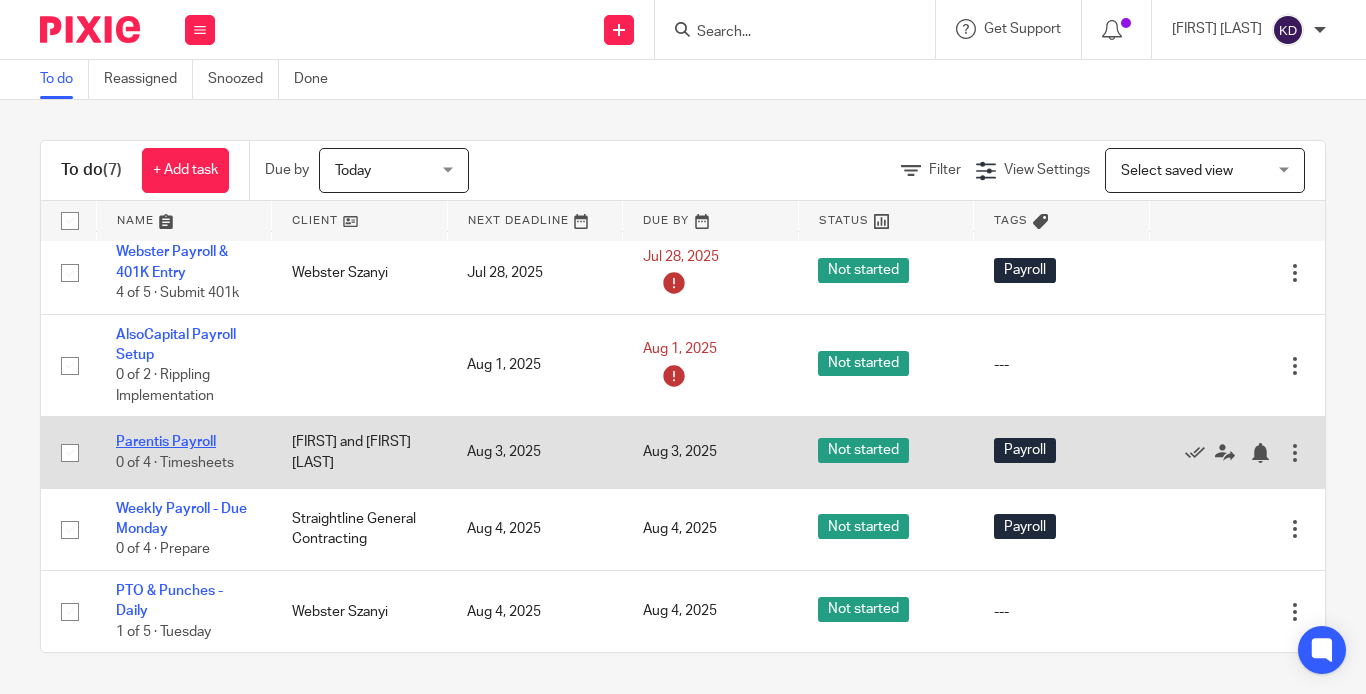 click on "Parentis Payroll" at bounding box center (166, 442) 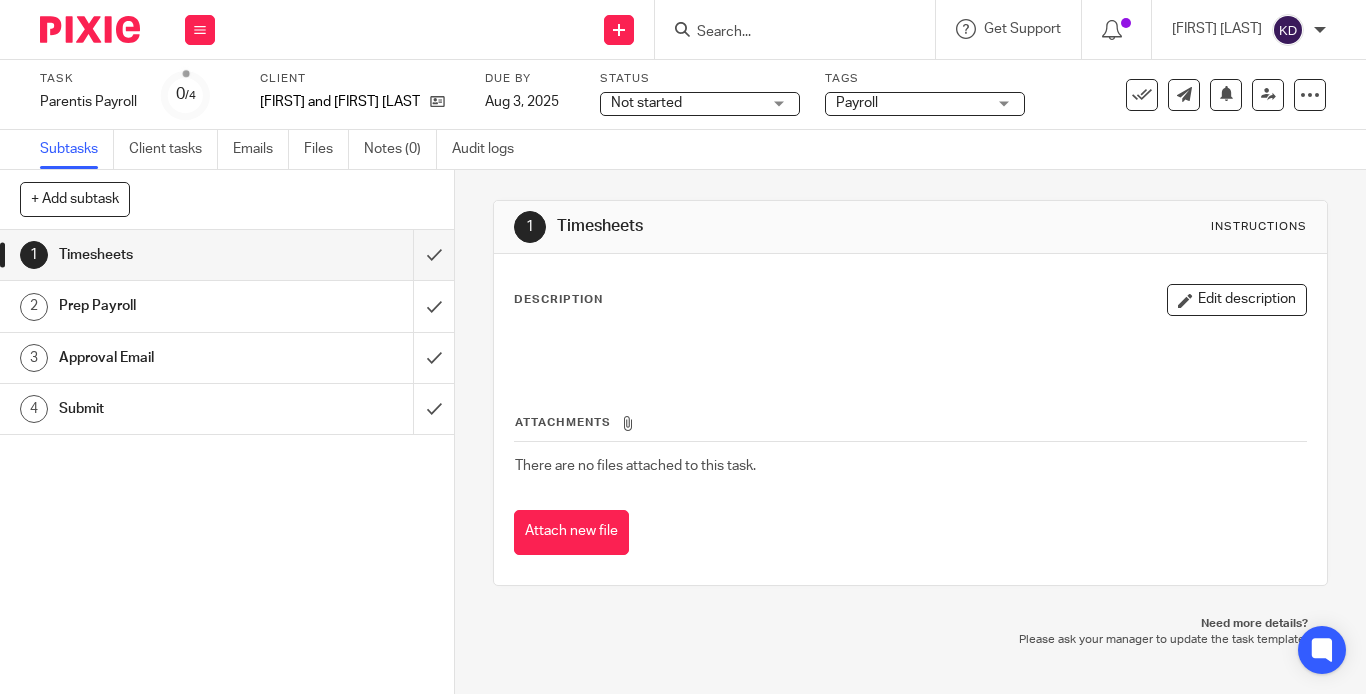 scroll, scrollTop: 0, scrollLeft: 0, axis: both 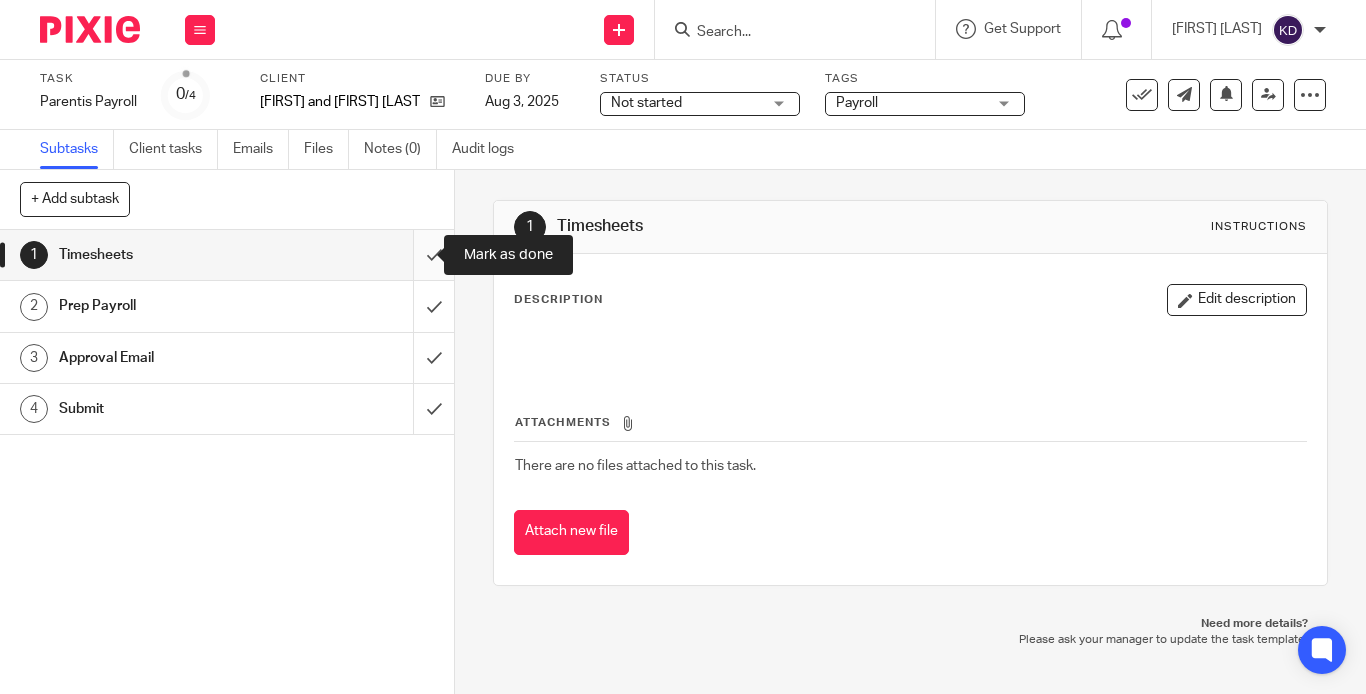 click at bounding box center (227, 255) 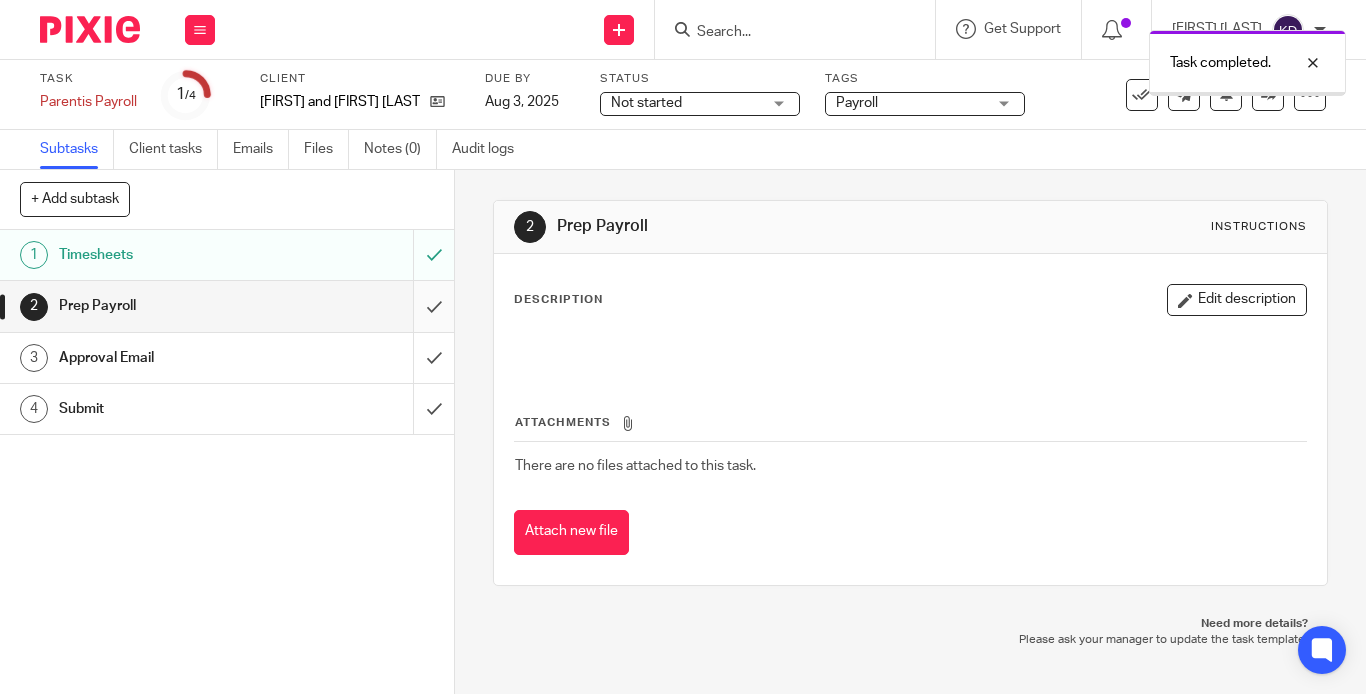 scroll, scrollTop: 0, scrollLeft: 0, axis: both 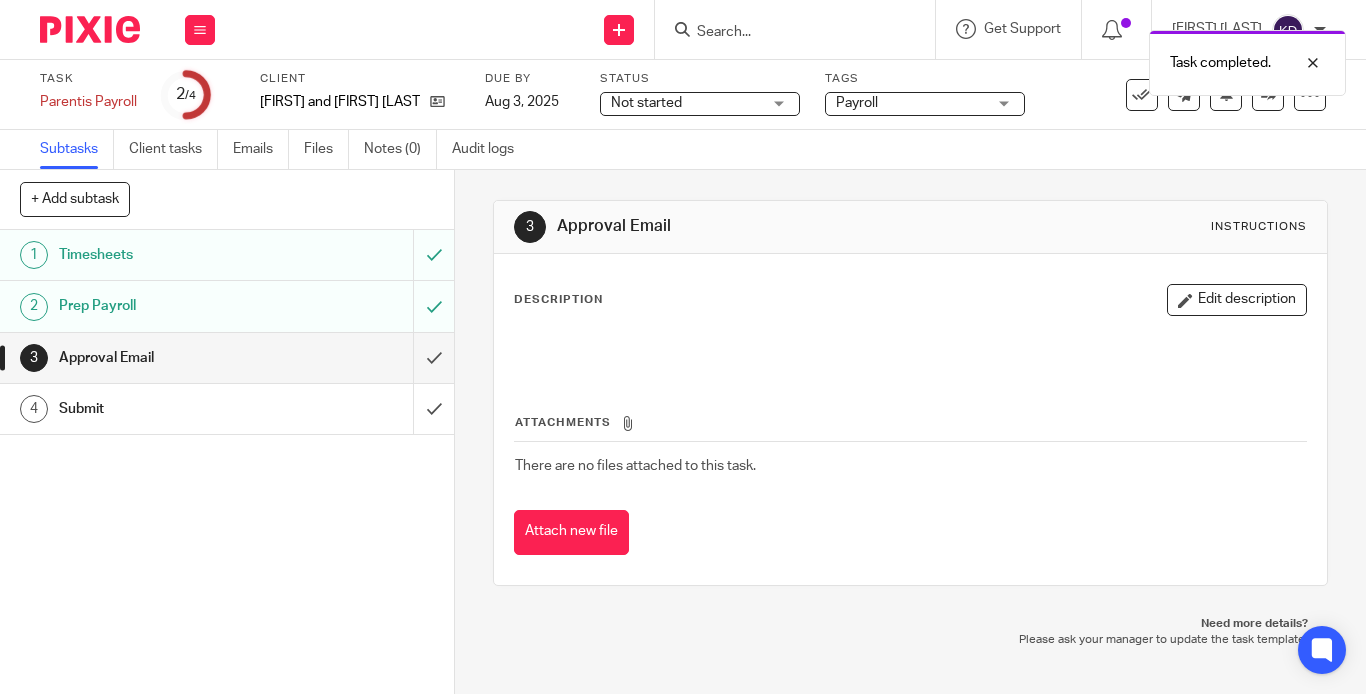 click at bounding box center [90, 29] 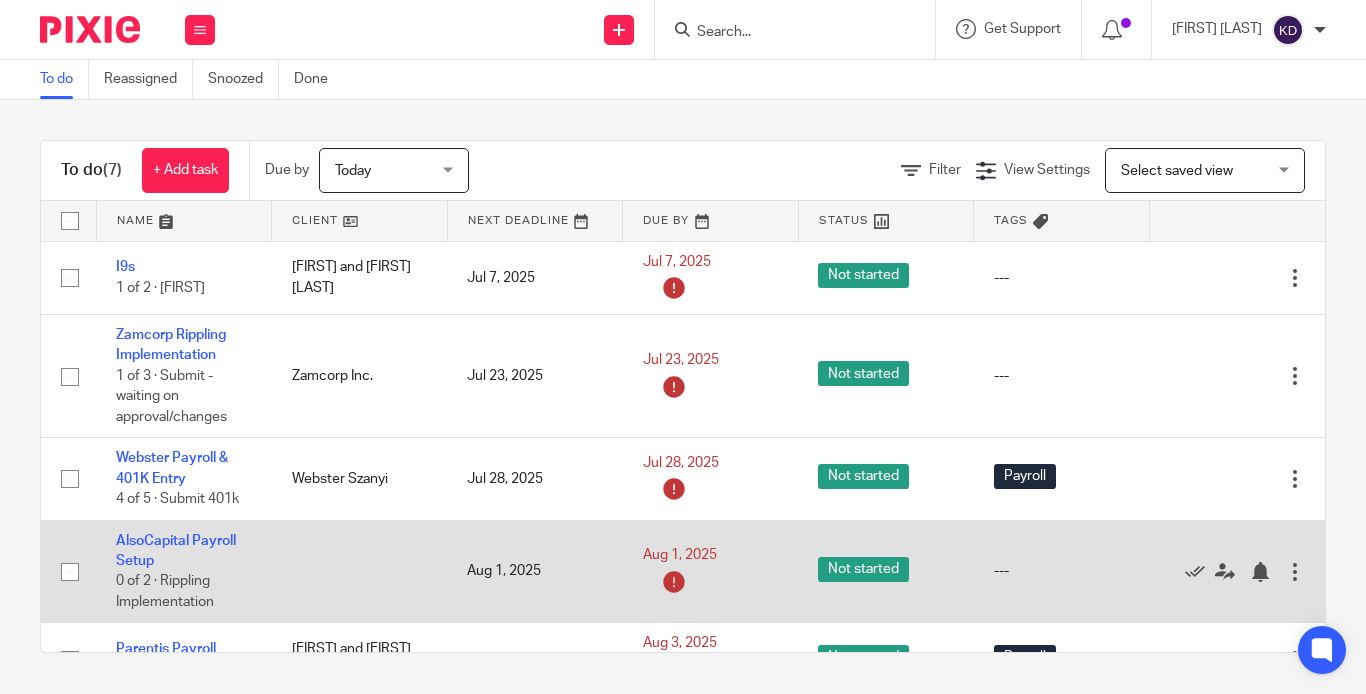 scroll, scrollTop: 0, scrollLeft: 0, axis: both 